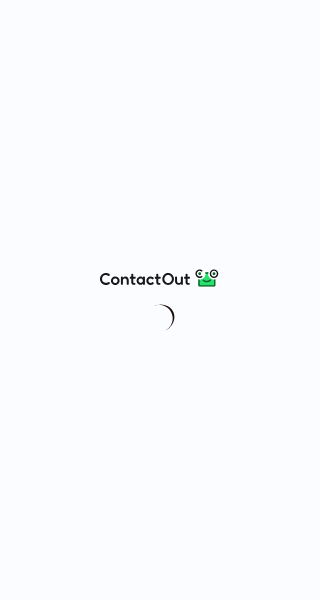 scroll, scrollTop: 0, scrollLeft: 0, axis: both 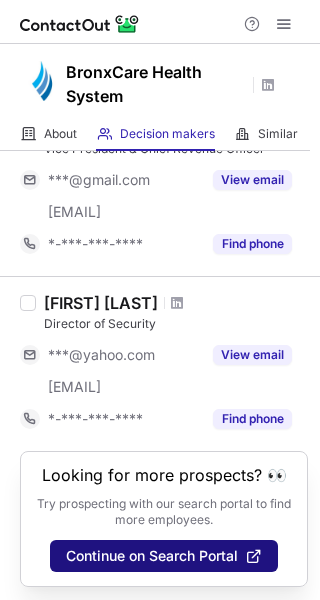 click on "Continue on Search Portal" at bounding box center (152, 556) 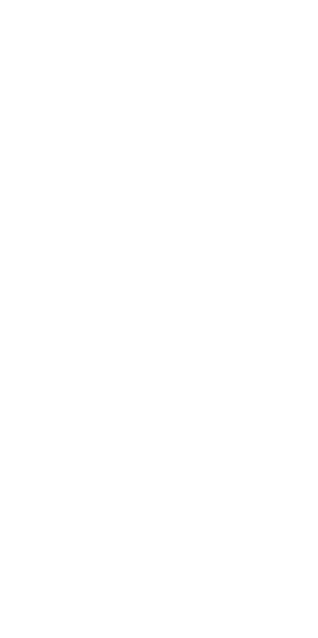 scroll, scrollTop: 0, scrollLeft: 0, axis: both 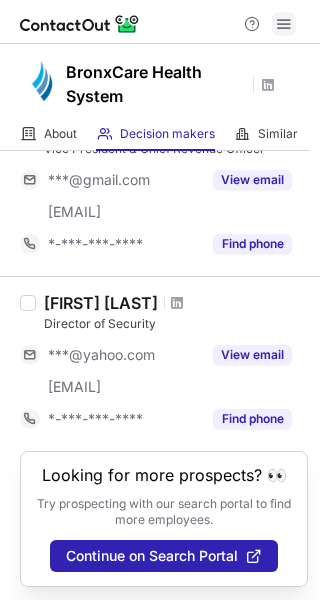 click at bounding box center [284, 24] 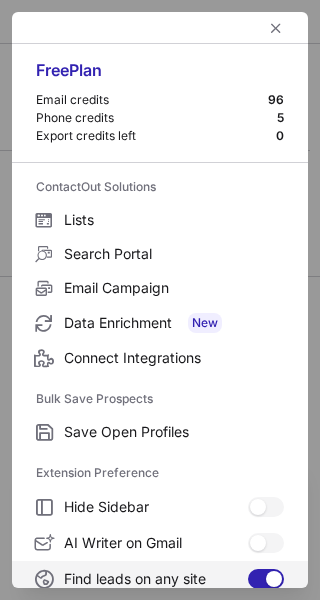 scroll, scrollTop: 307, scrollLeft: 0, axis: vertical 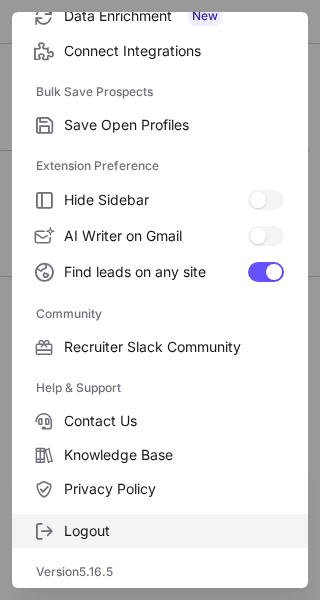 click on "Logout" at bounding box center [174, 125] 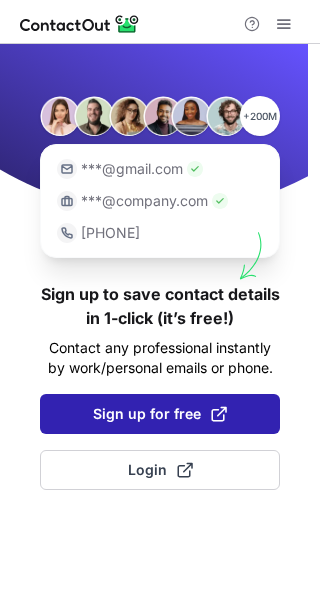 click on "Sign up for free" at bounding box center [160, 414] 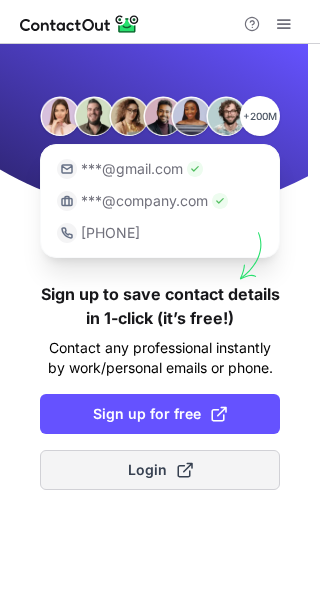click on "Login" at bounding box center [160, 470] 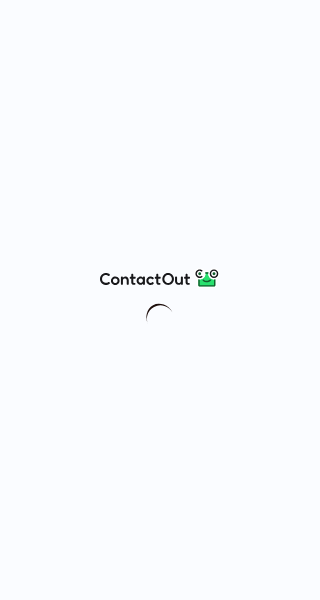 scroll, scrollTop: 0, scrollLeft: 0, axis: both 